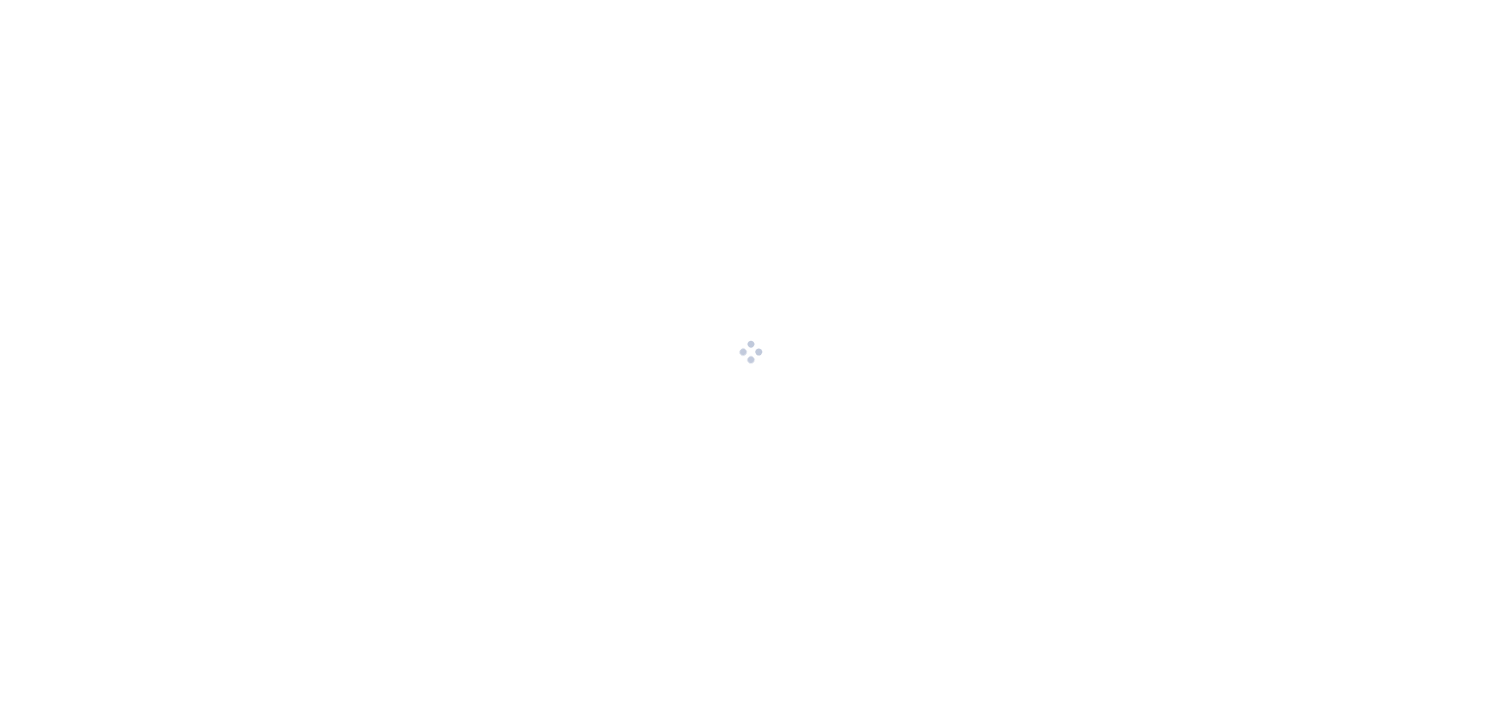 scroll, scrollTop: 0, scrollLeft: 0, axis: both 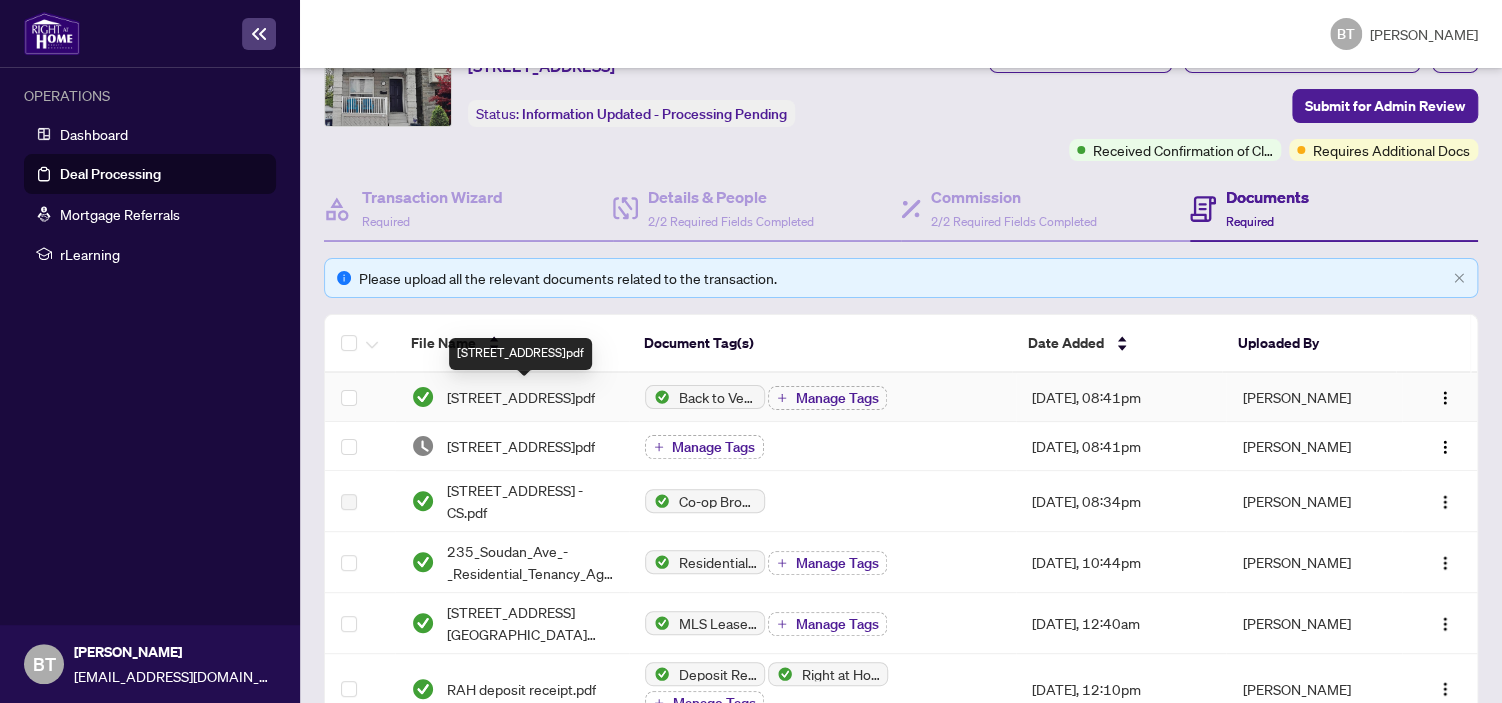 click on "[STREET_ADDRESS]pdf" at bounding box center (521, 397) 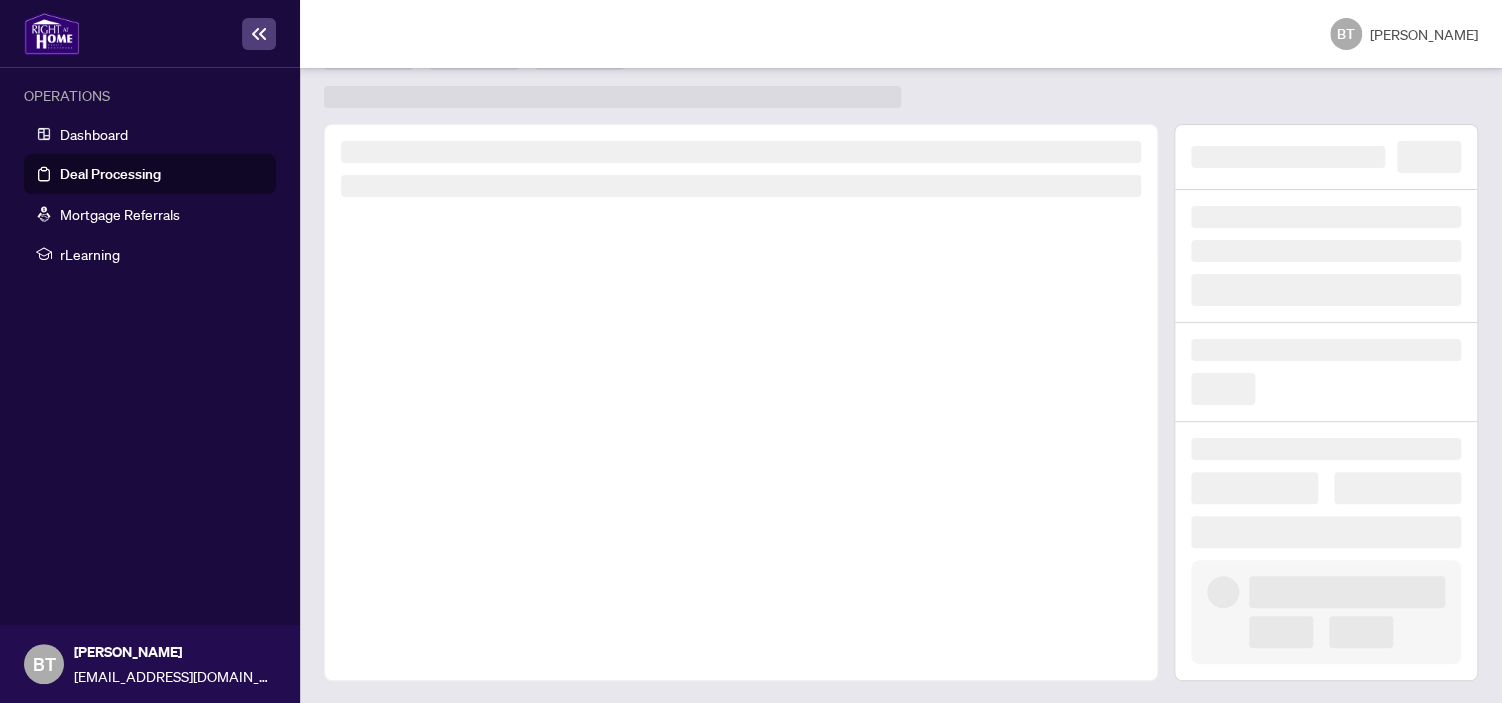scroll, scrollTop: 0, scrollLeft: 0, axis: both 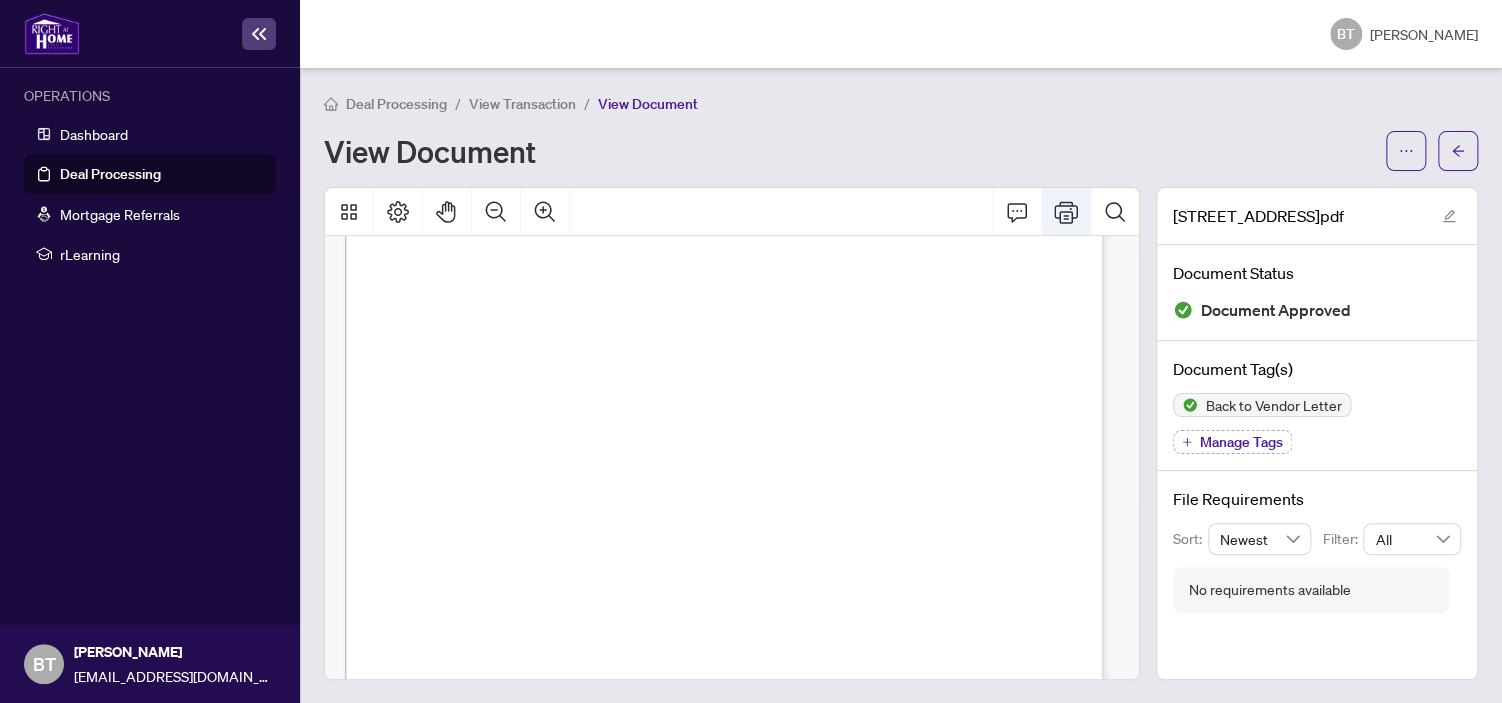 click 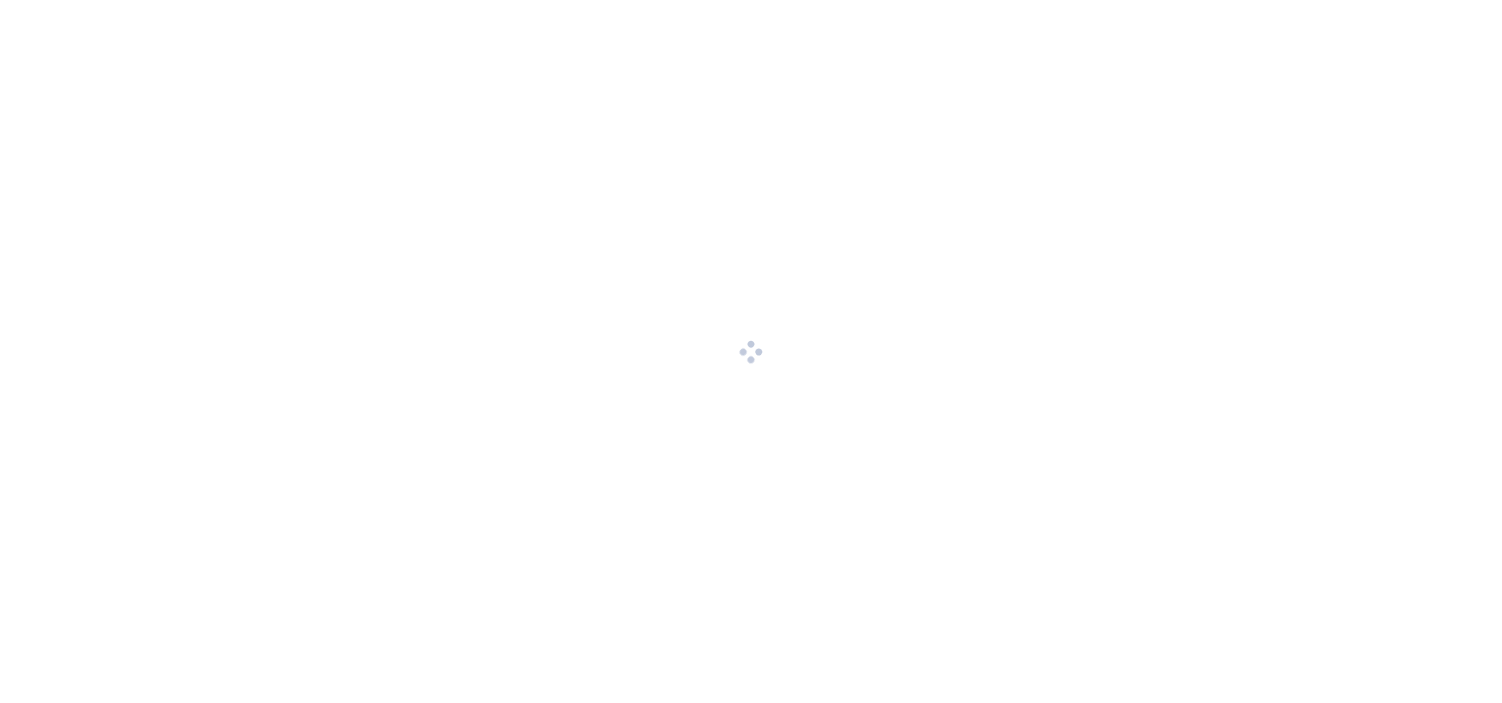 scroll, scrollTop: 0, scrollLeft: 0, axis: both 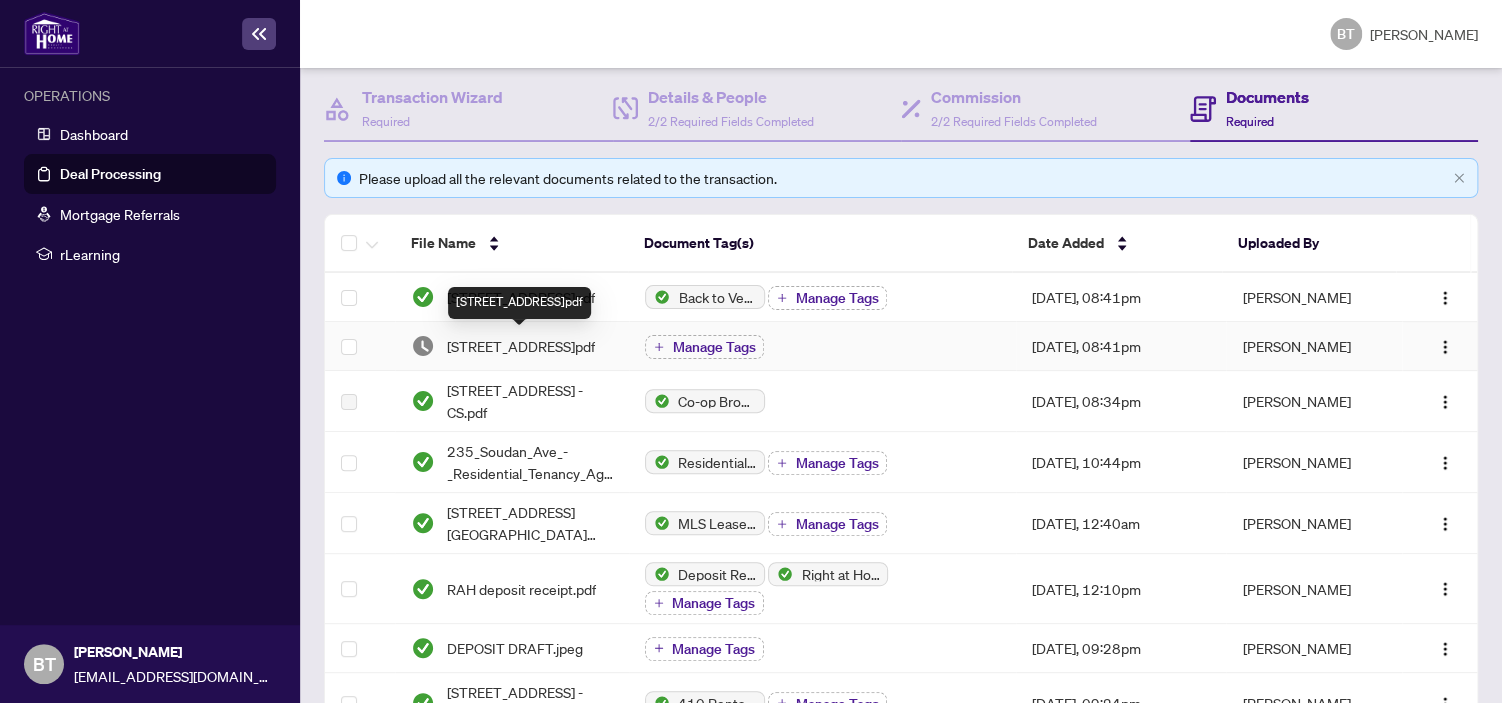 click on "[STREET_ADDRESS]pdf" at bounding box center [521, 346] 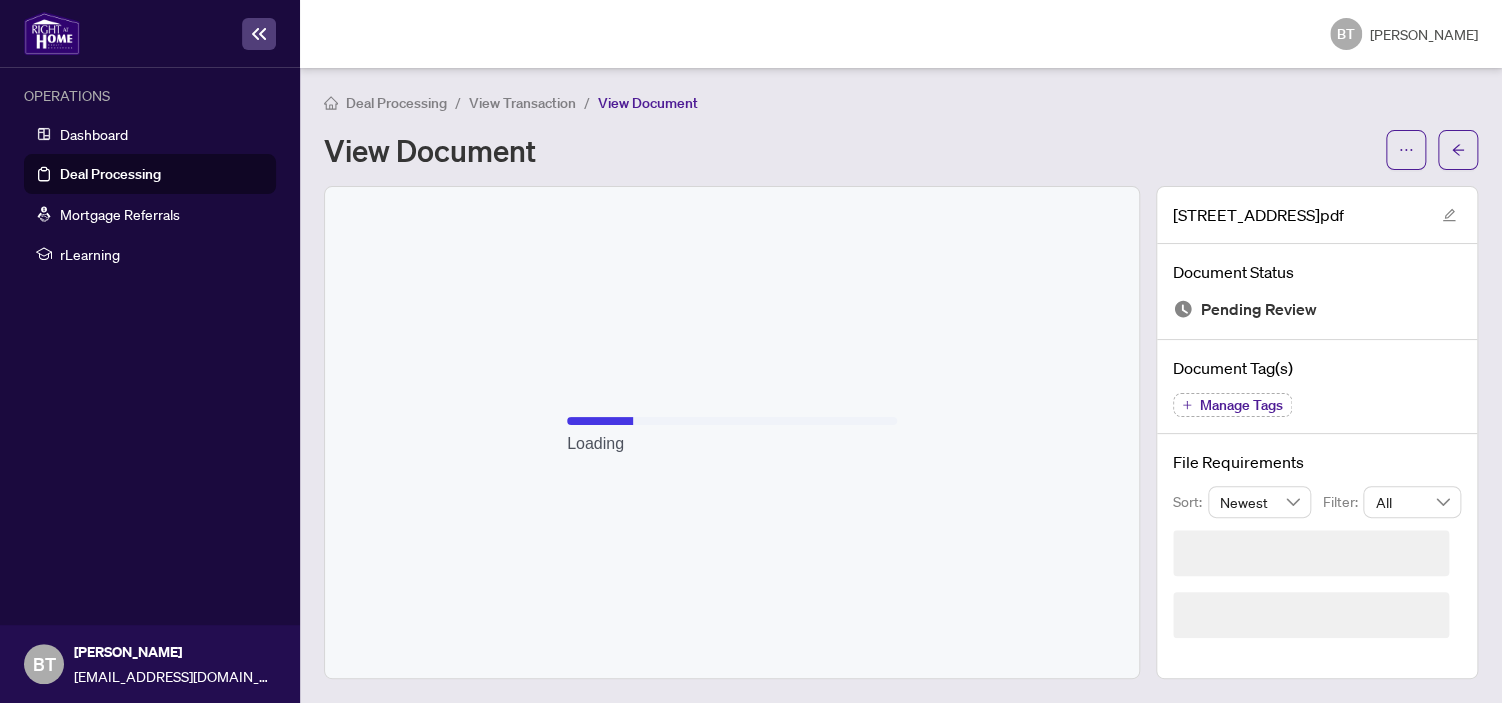 scroll, scrollTop: 0, scrollLeft: 0, axis: both 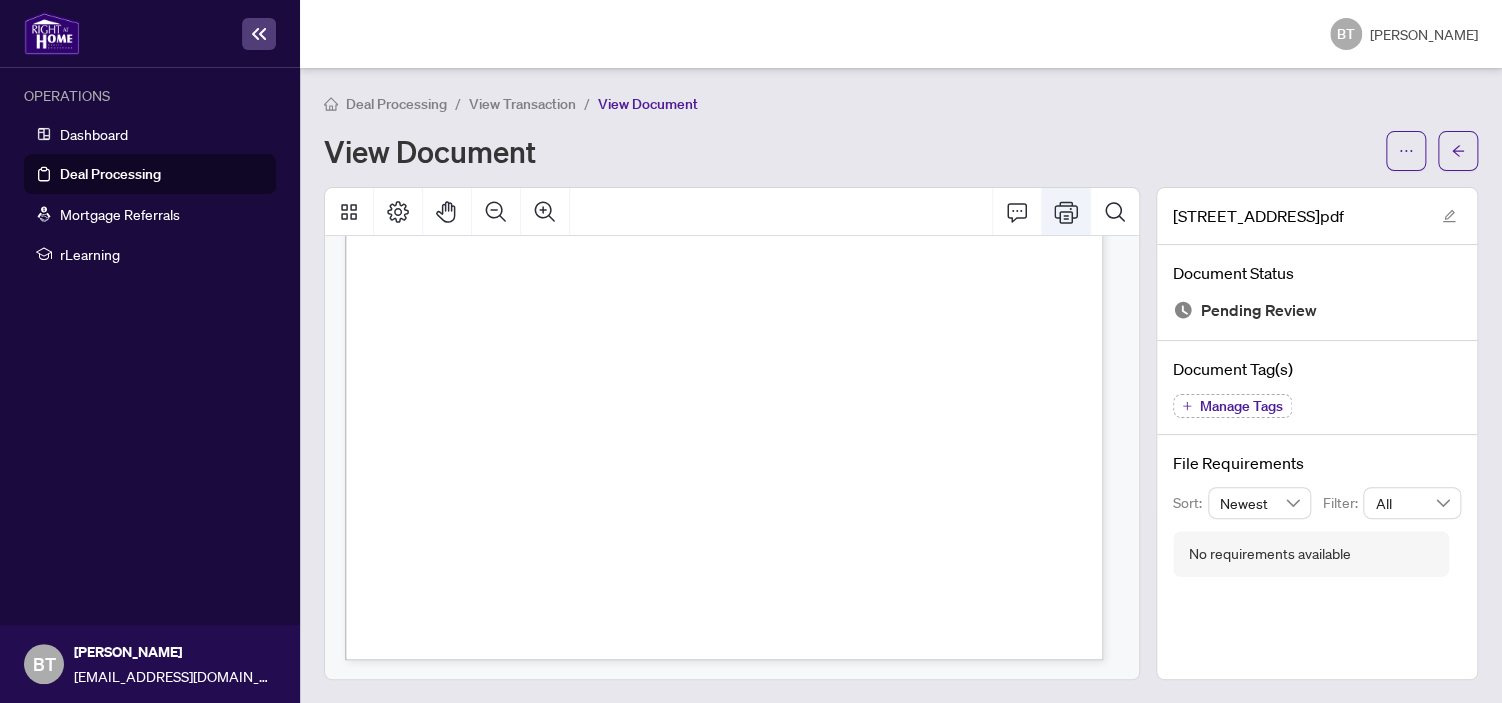 click 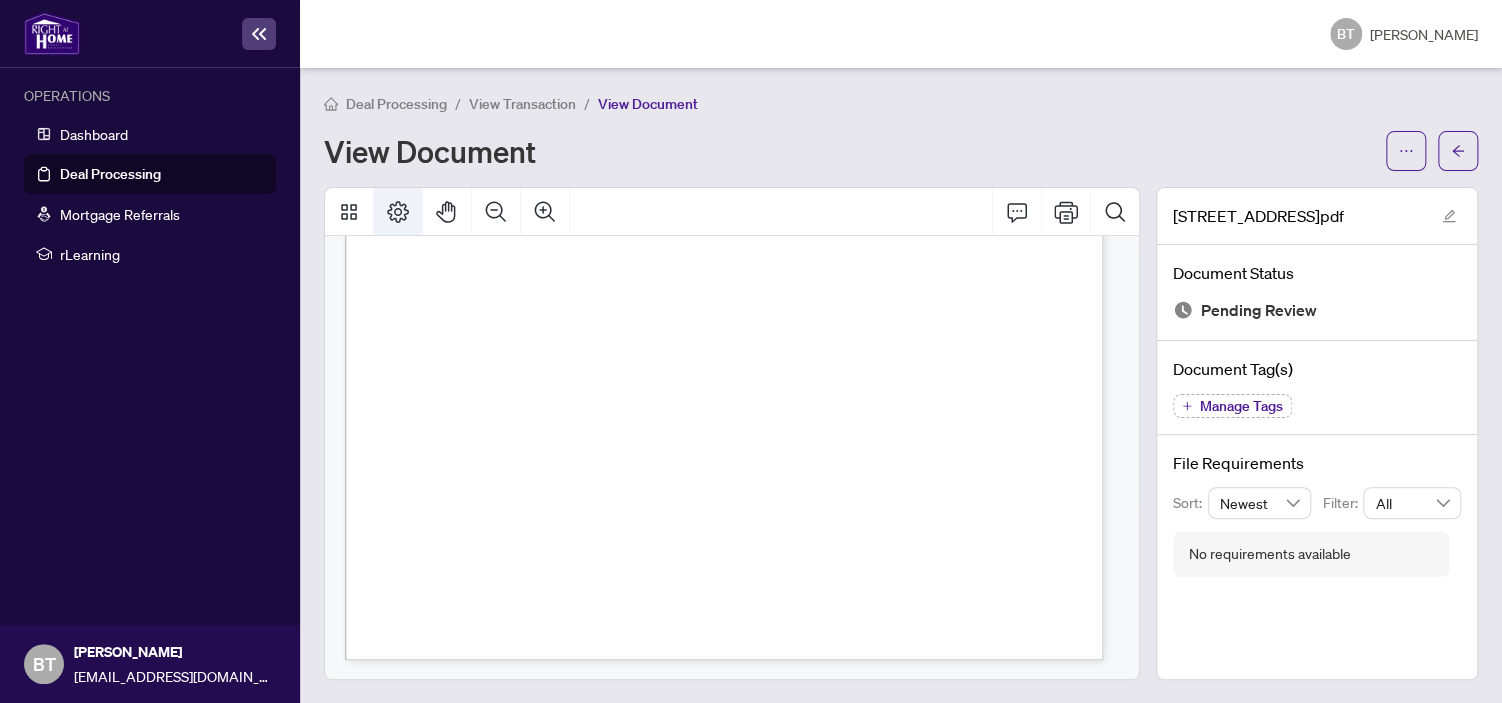 click 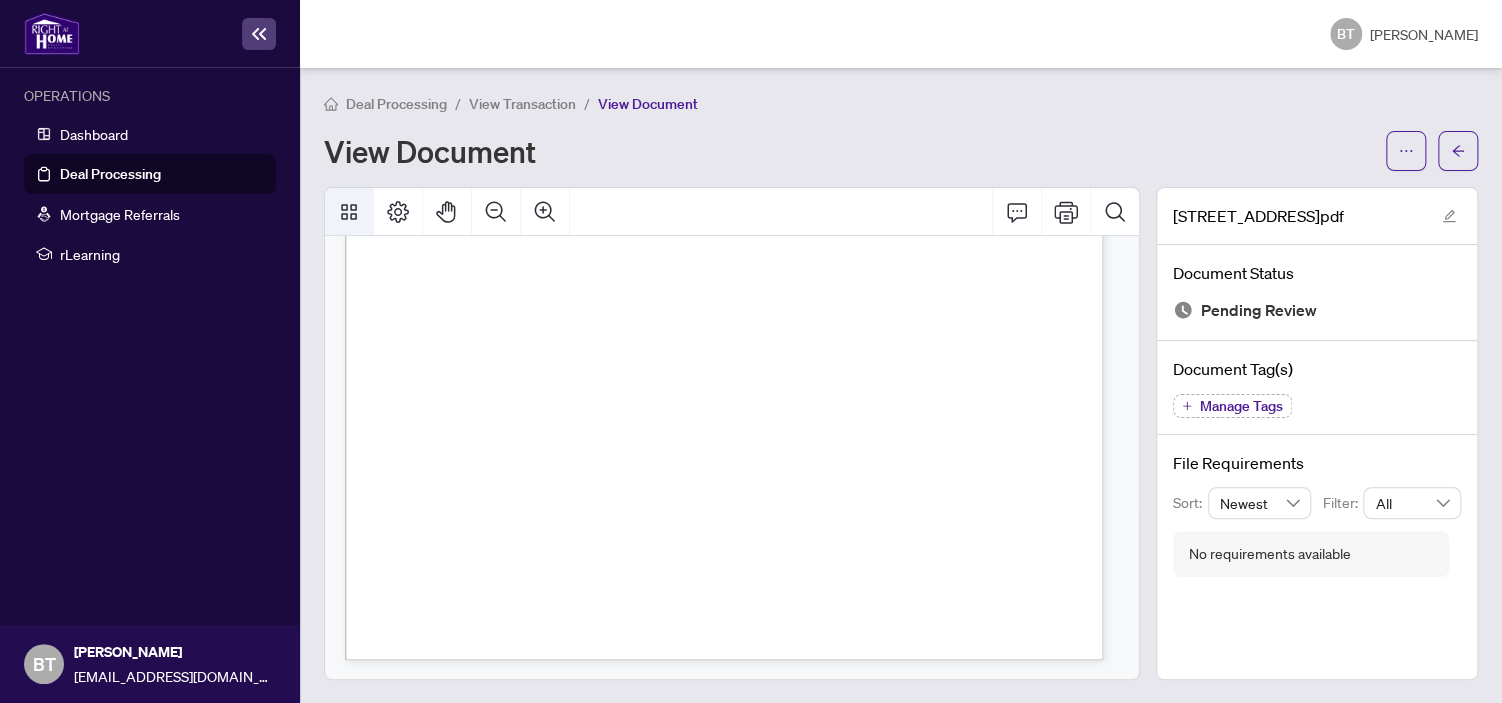 click 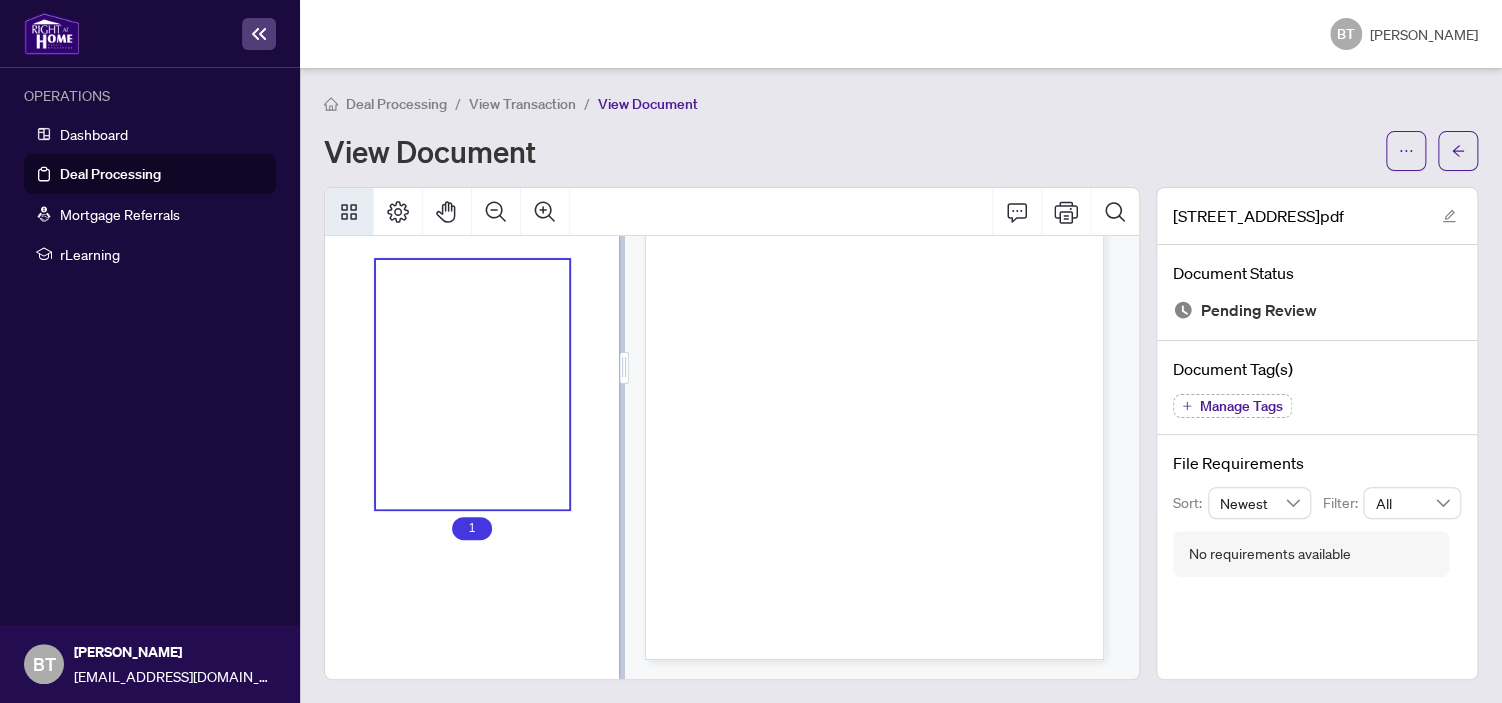 click at bounding box center [473, 385] 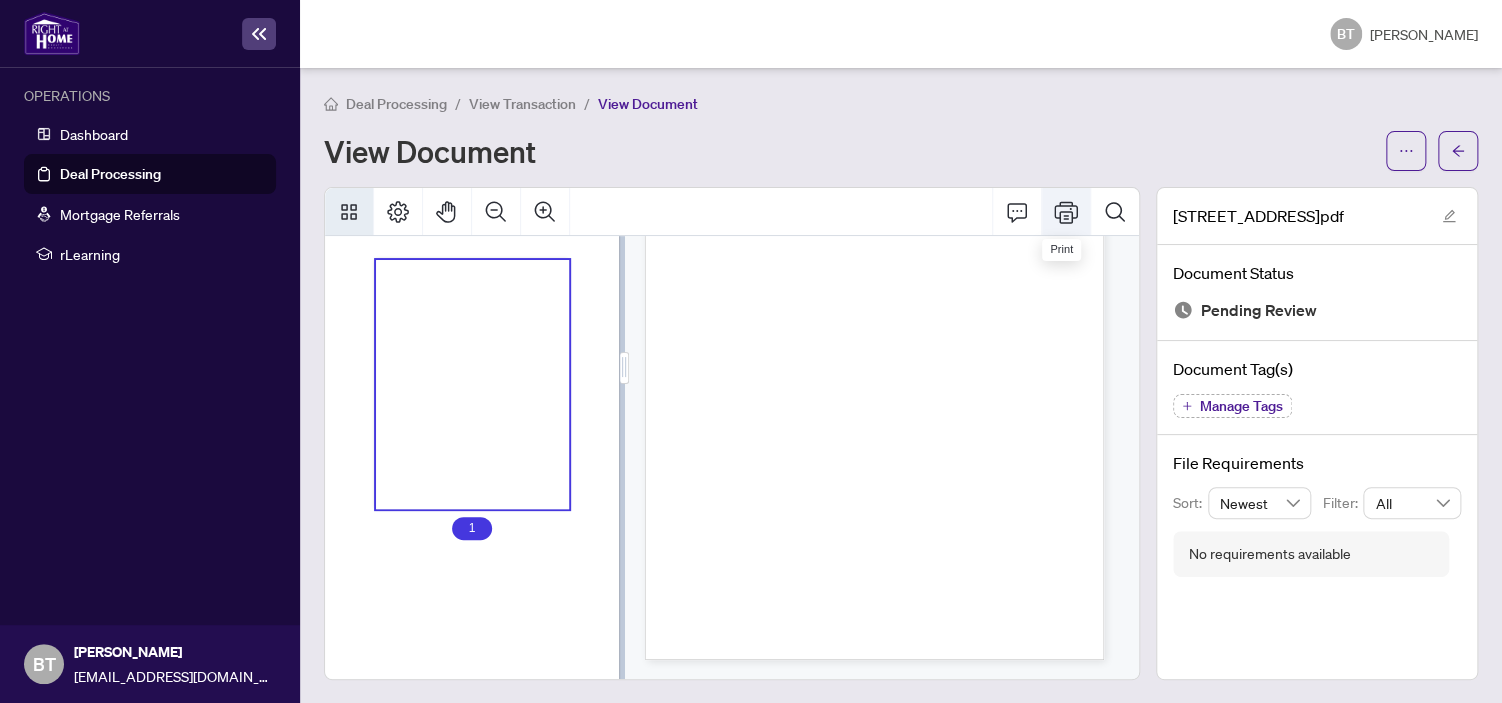 click 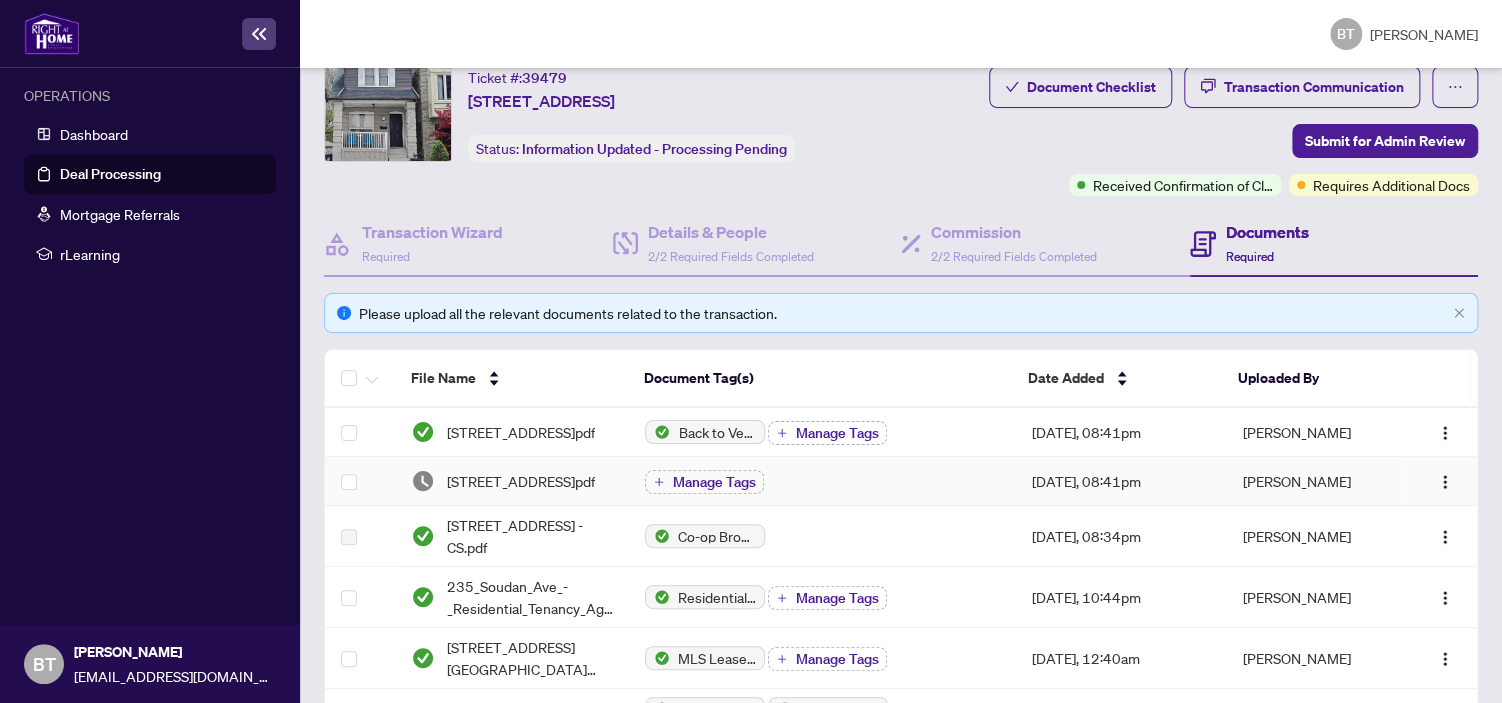 scroll, scrollTop: 100, scrollLeft: 0, axis: vertical 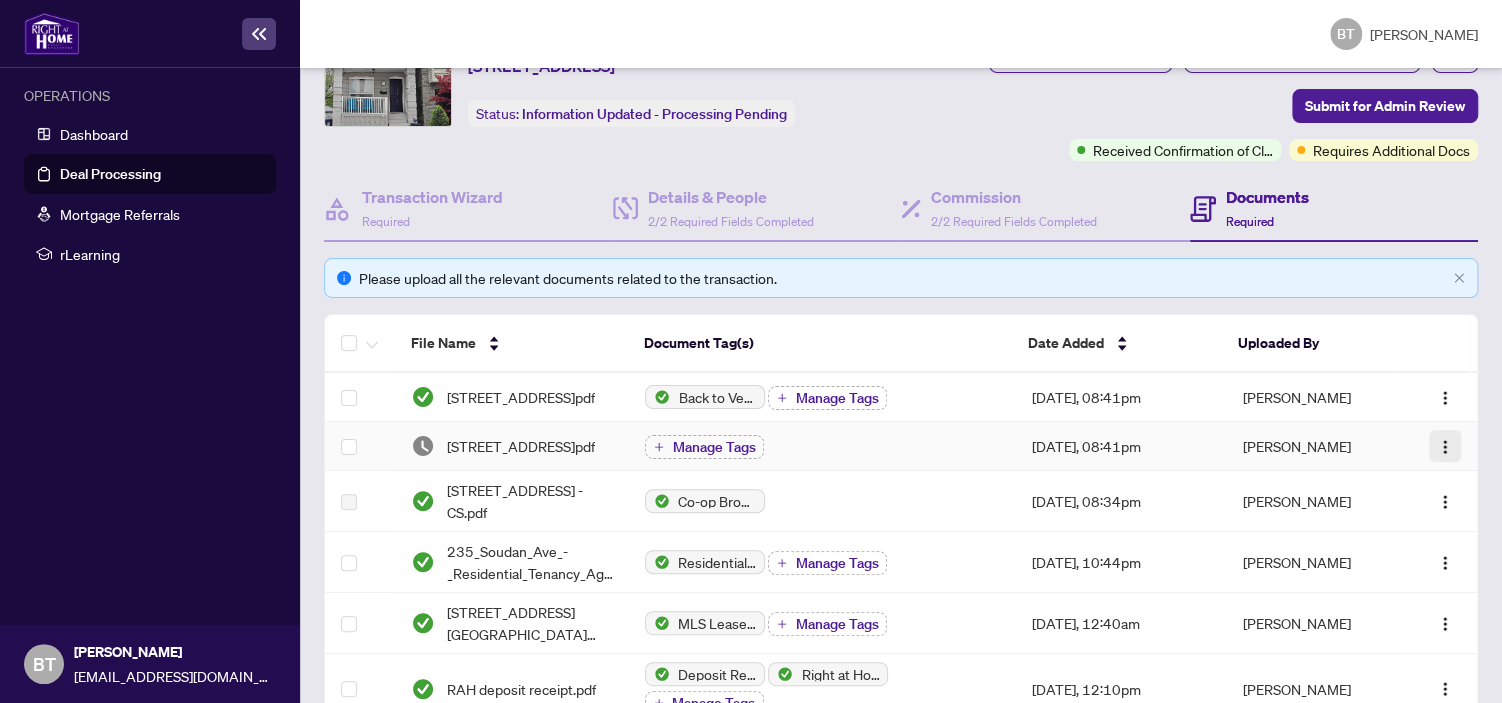 click at bounding box center [1445, 447] 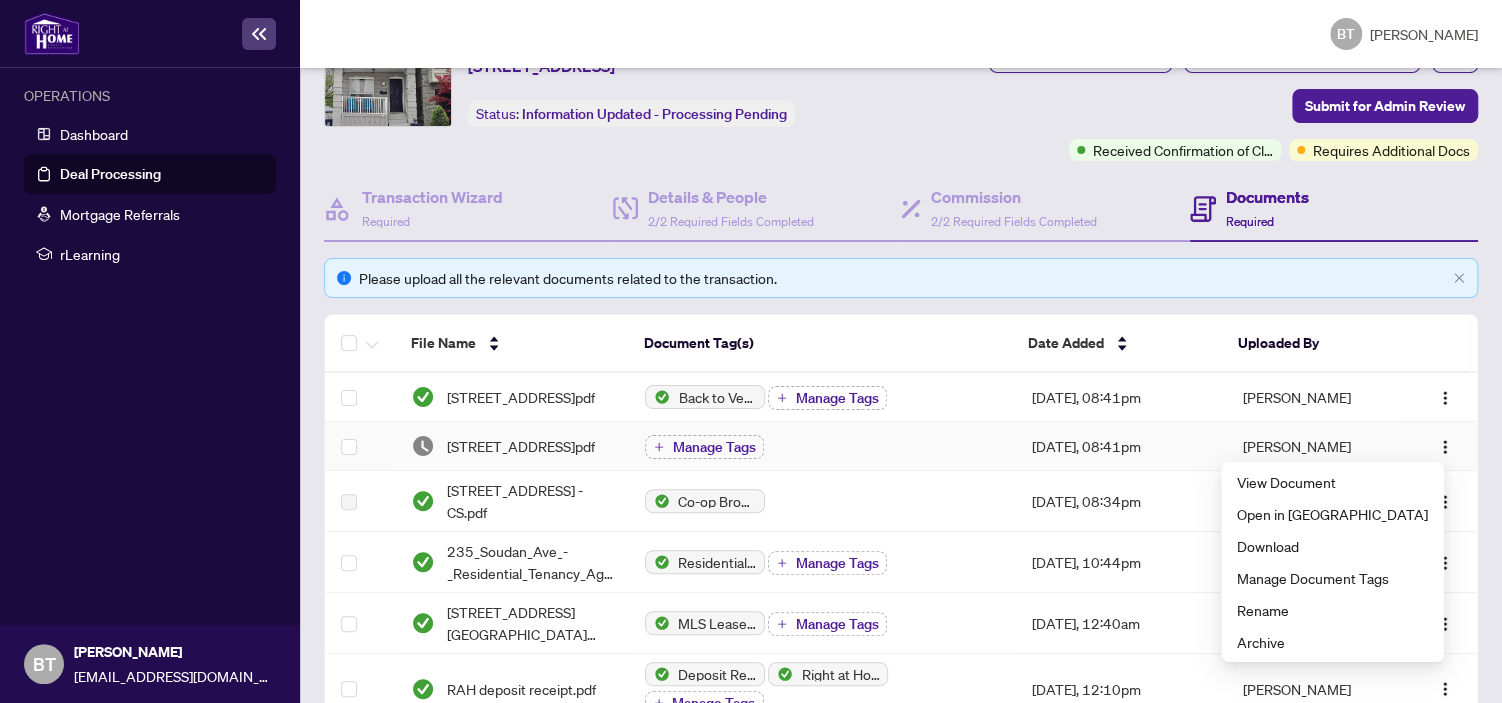 click on "Manage Tags" at bounding box center (822, 447) 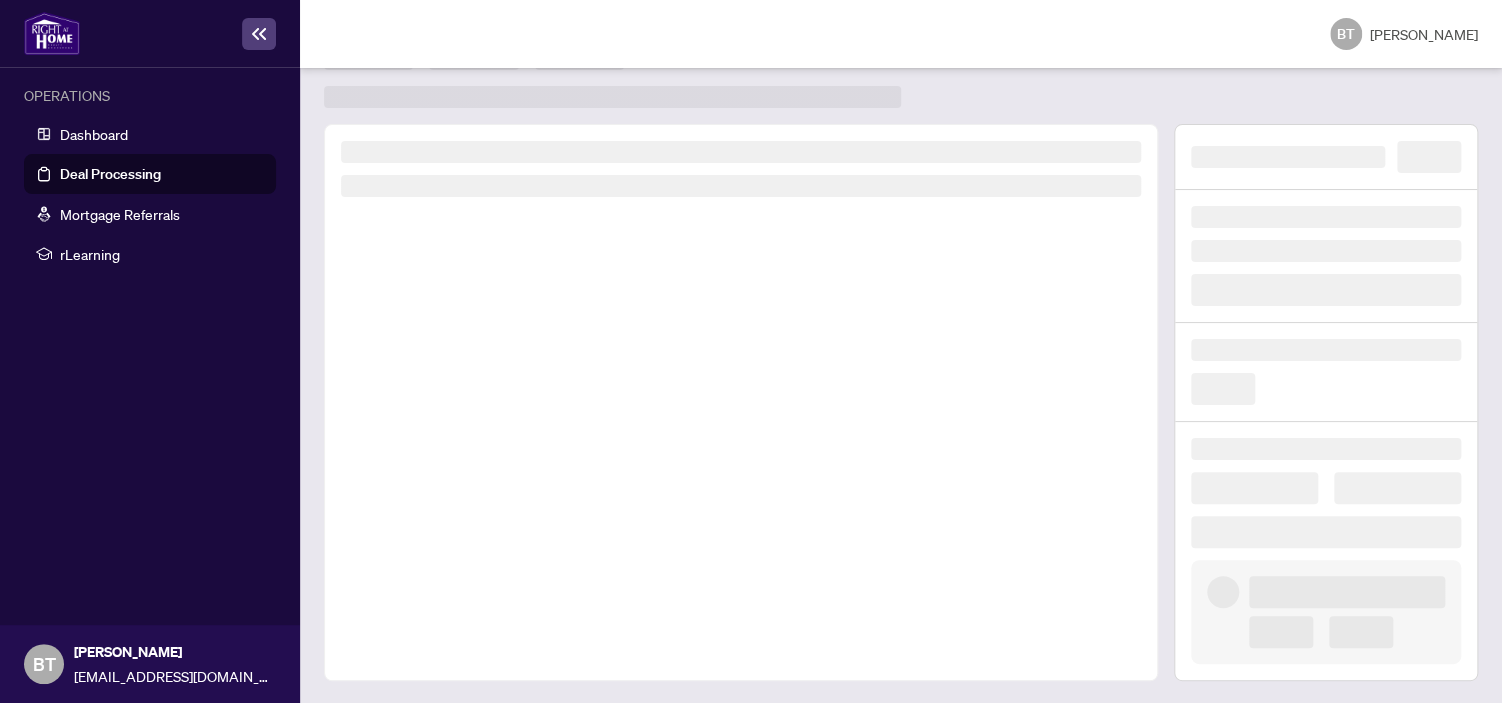 scroll, scrollTop: 0, scrollLeft: 0, axis: both 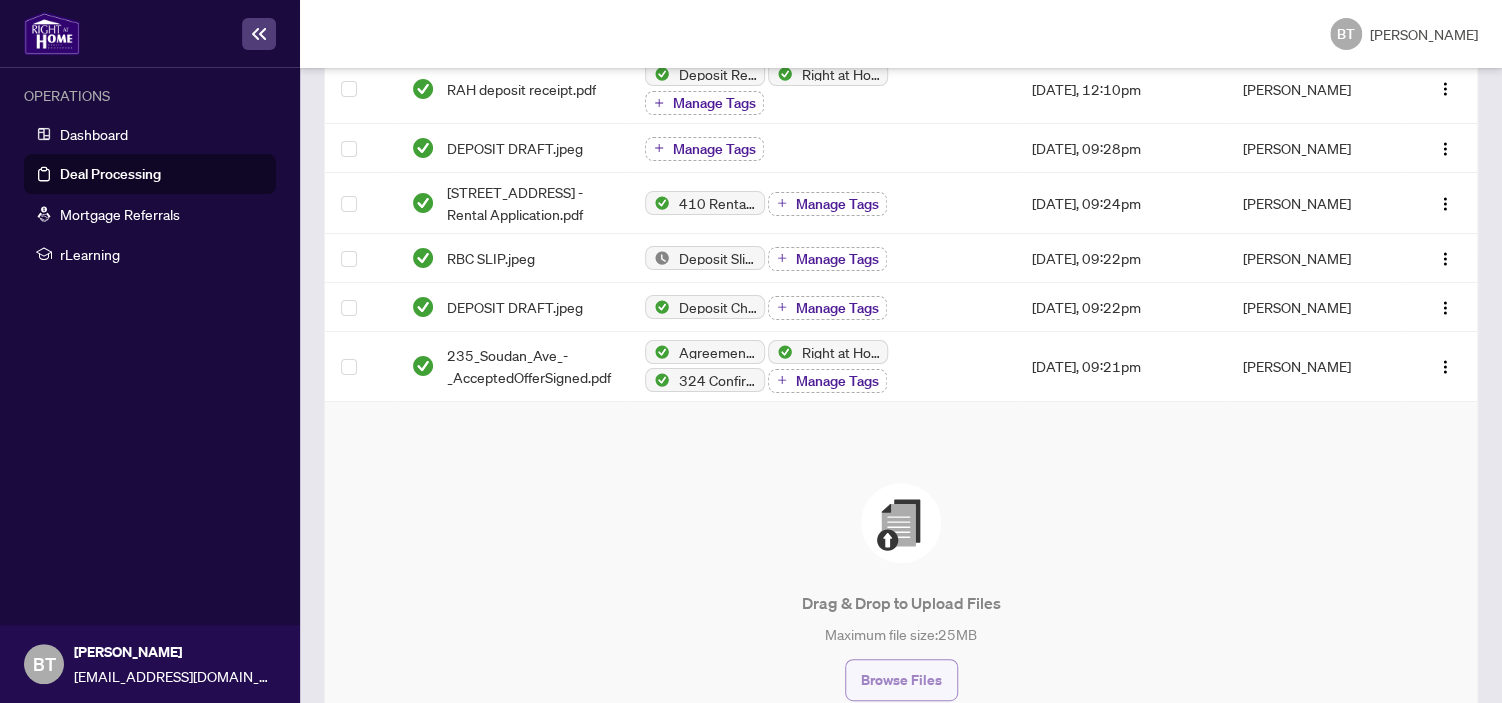 click on "Browse Files" at bounding box center (901, 680) 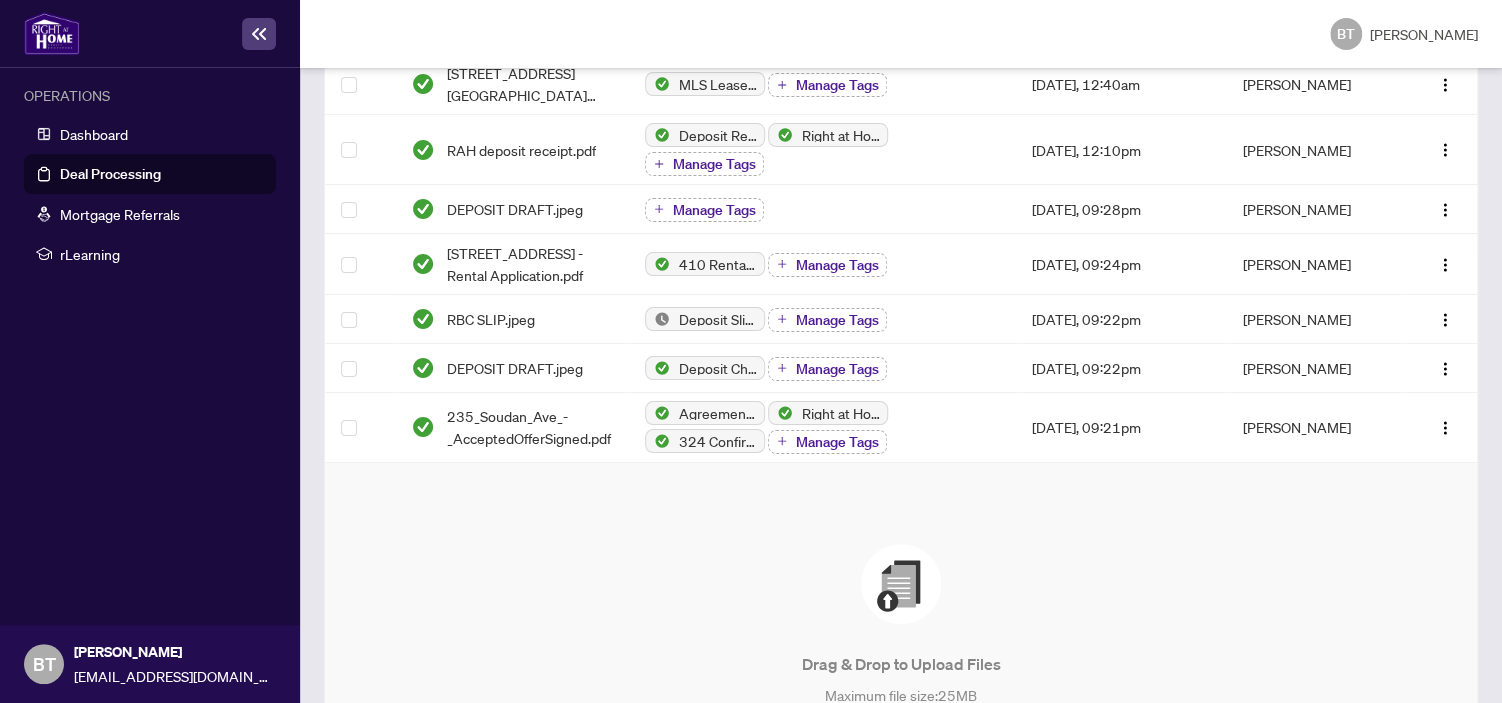 scroll, scrollTop: 100, scrollLeft: 0, axis: vertical 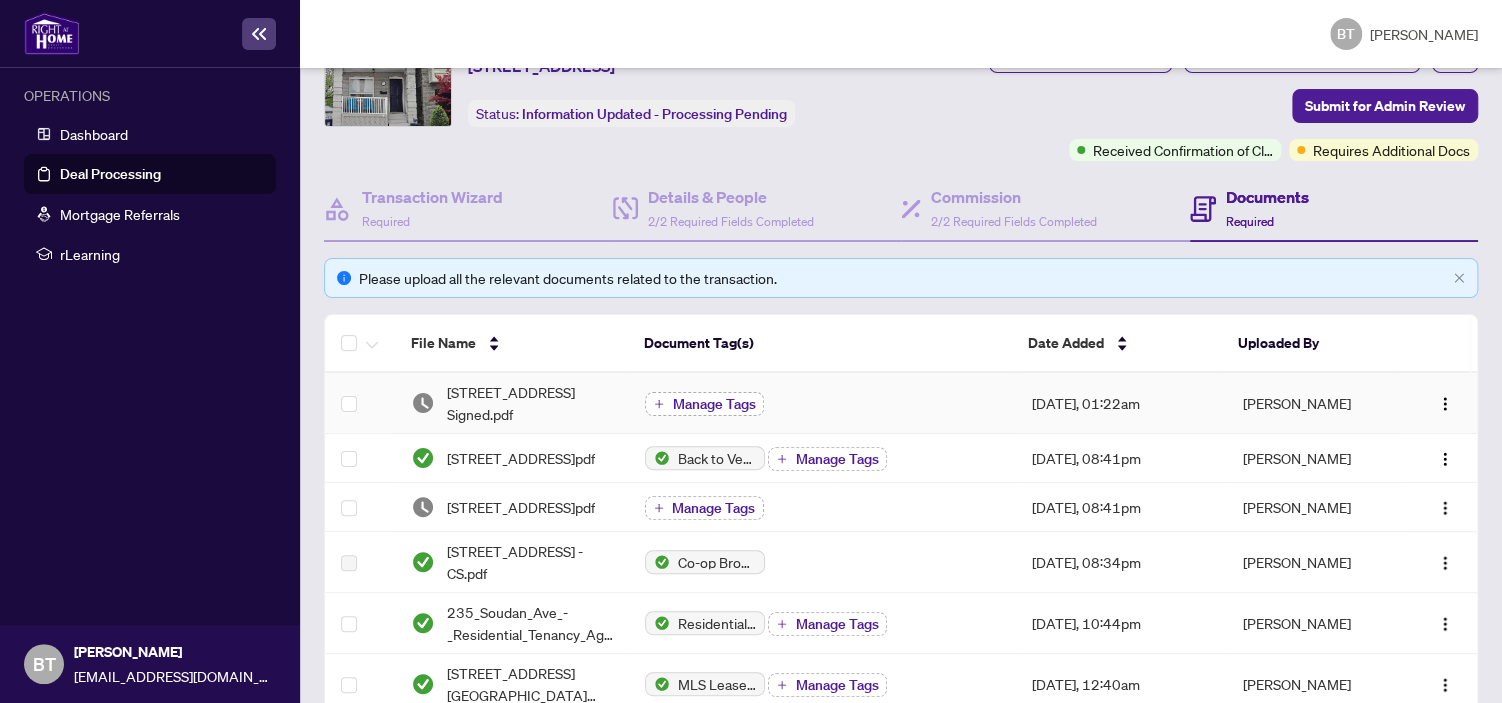 click on "Manage Tags" at bounding box center (713, 404) 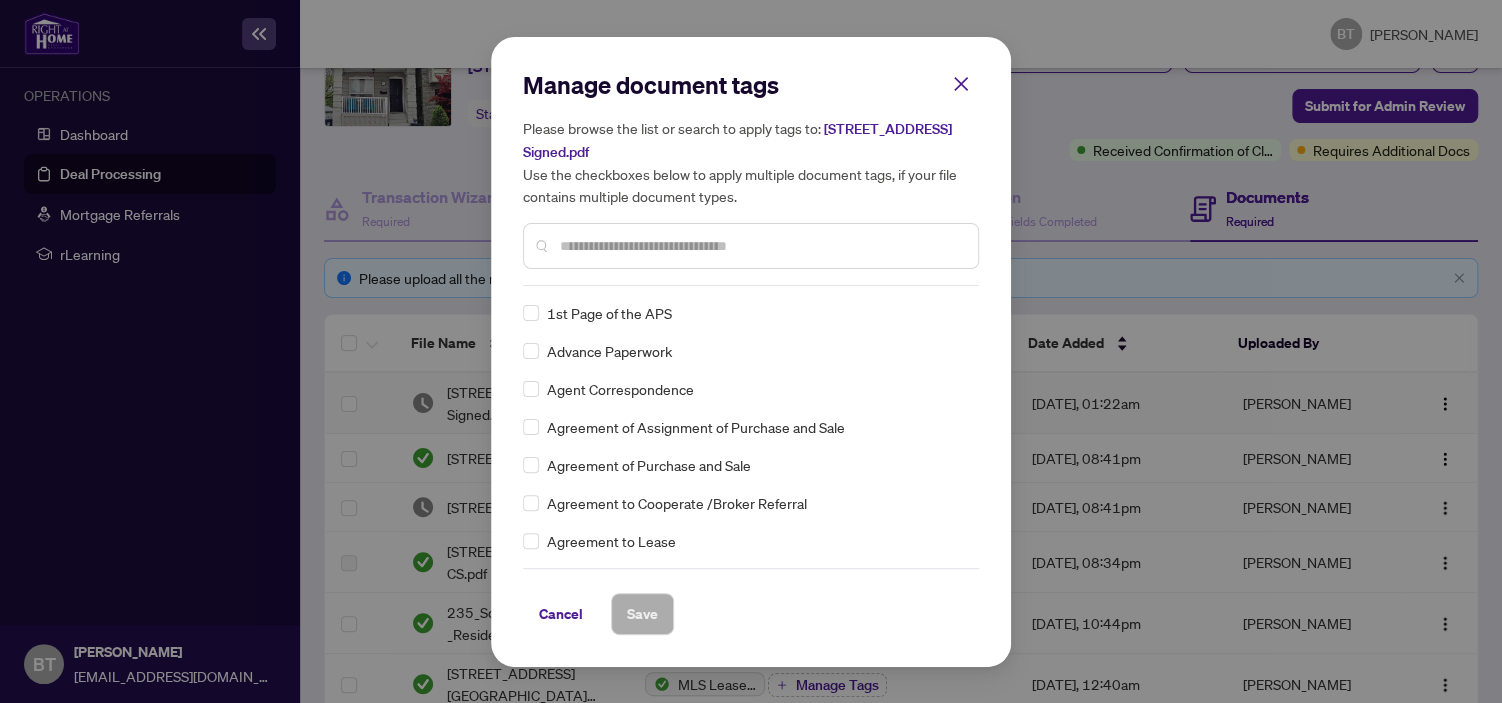 click at bounding box center [761, 246] 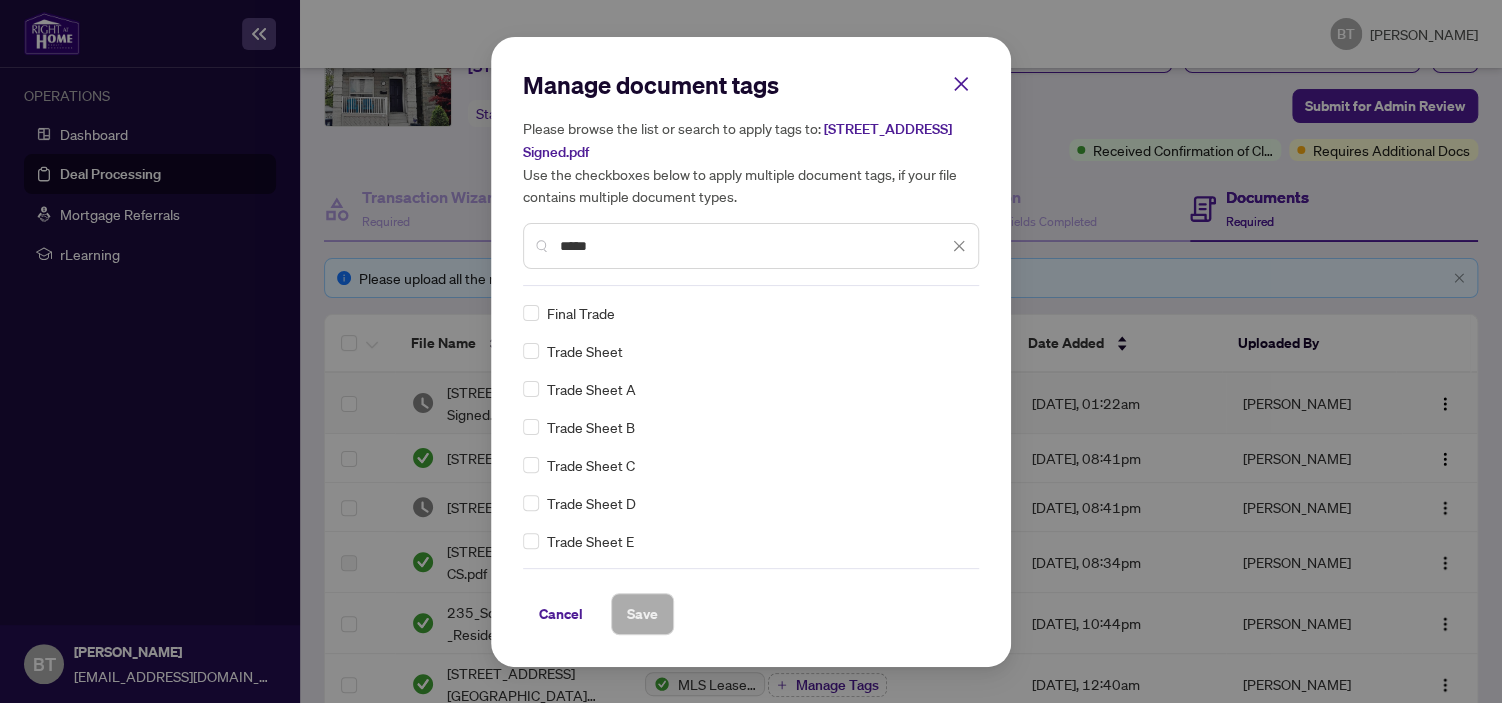 type on "*****" 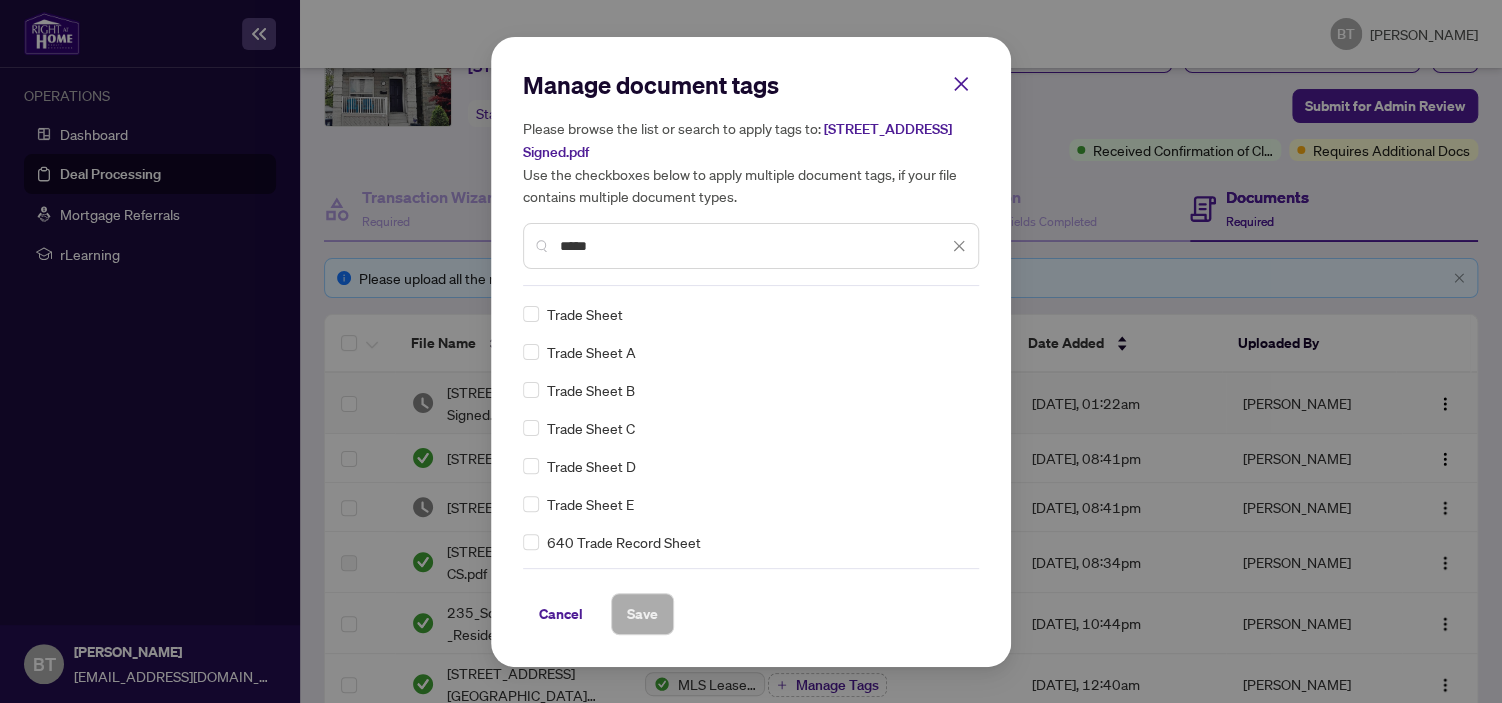 scroll, scrollTop: 0, scrollLeft: 0, axis: both 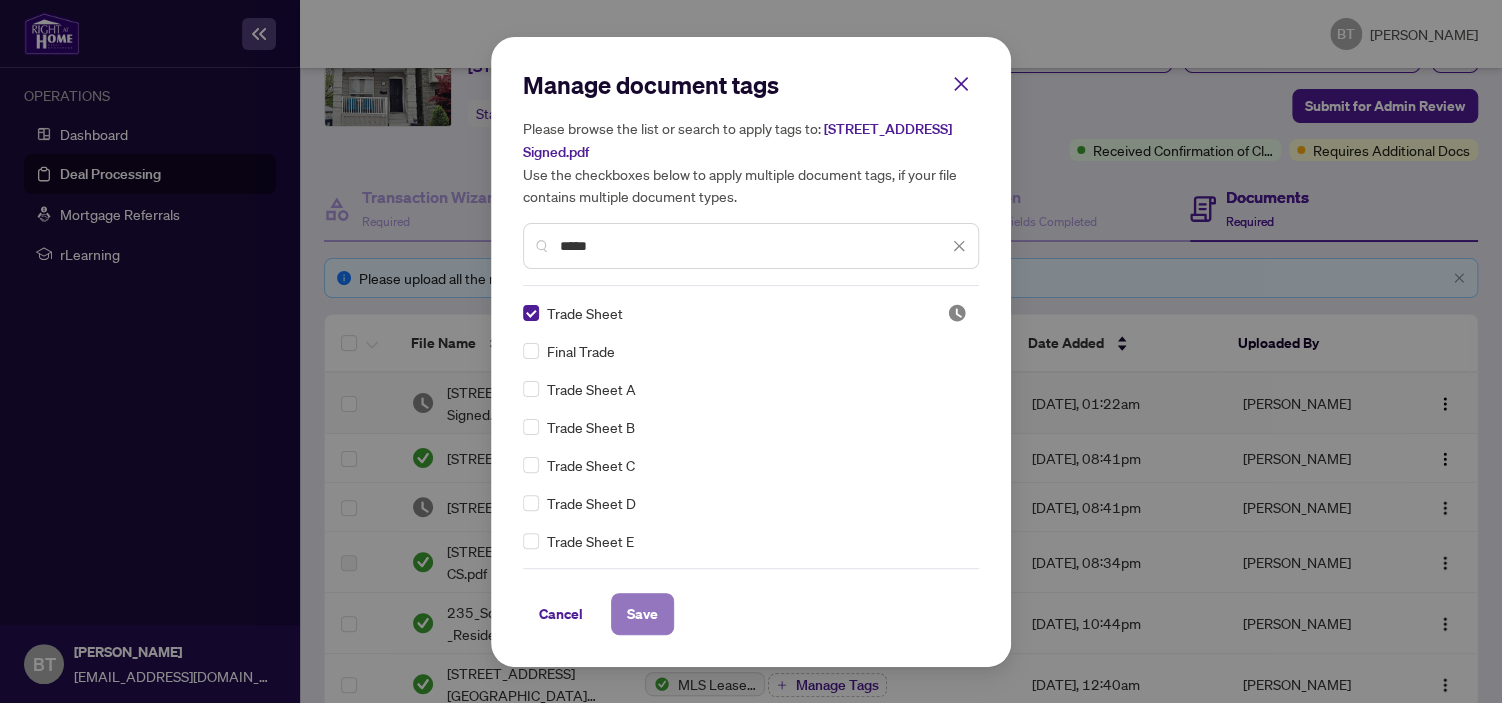 click on "Save" at bounding box center (642, 614) 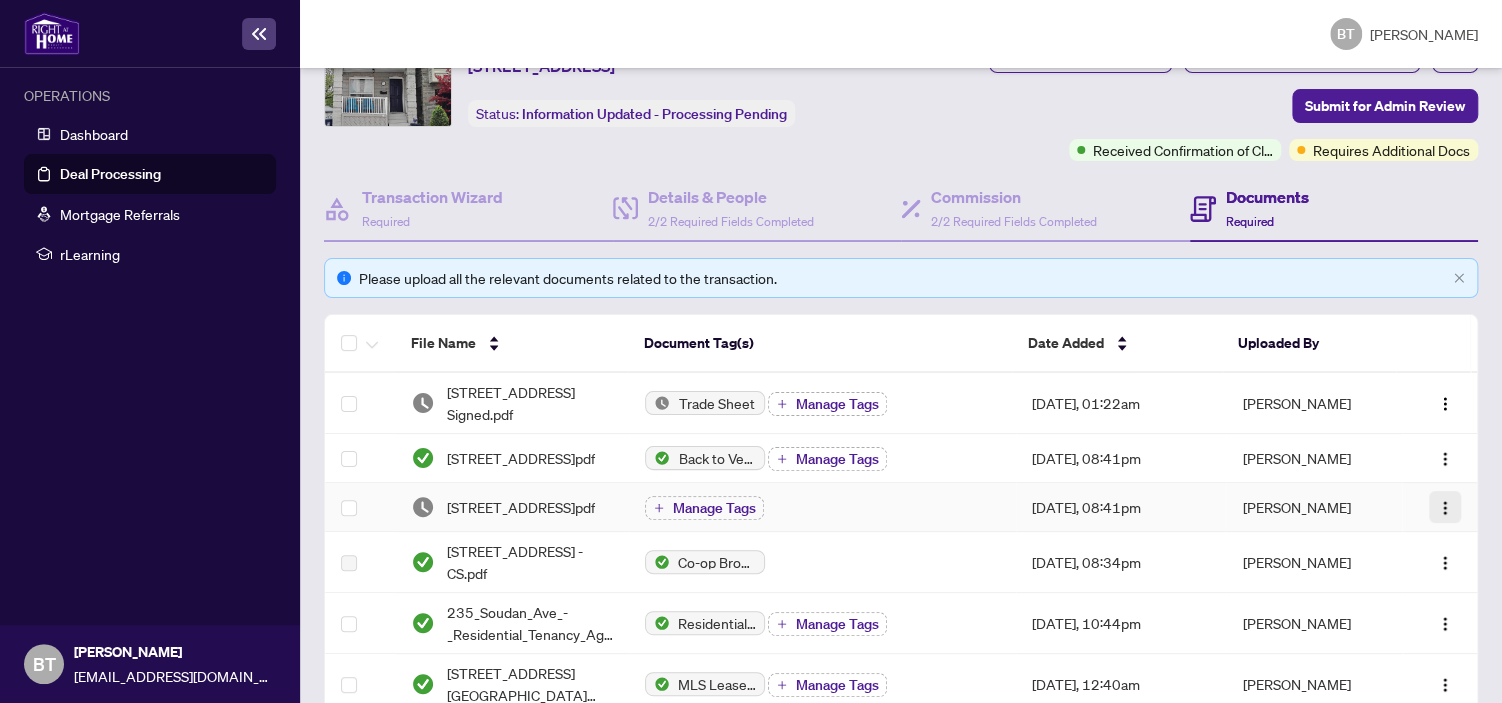 click at bounding box center (1445, 508) 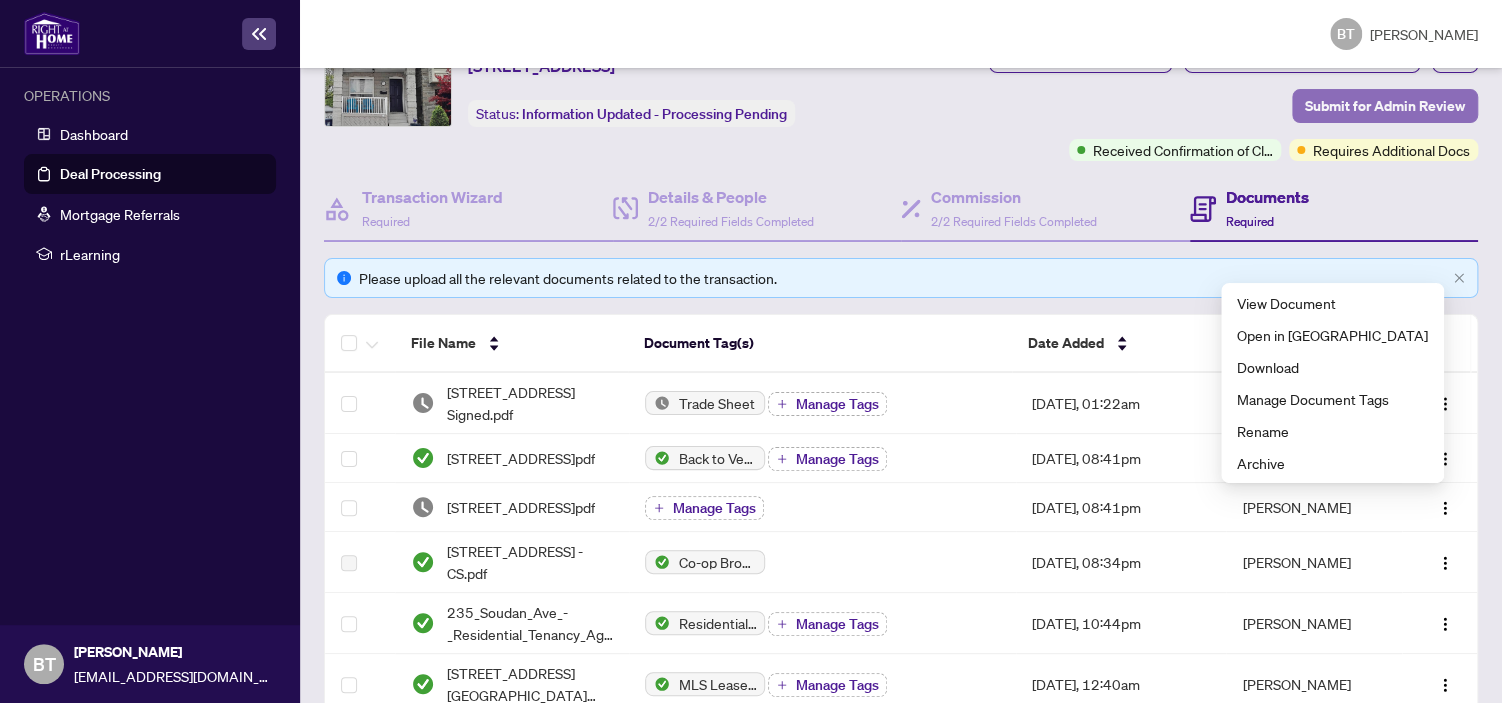 click on "Submit for Admin Review" at bounding box center (1385, 106) 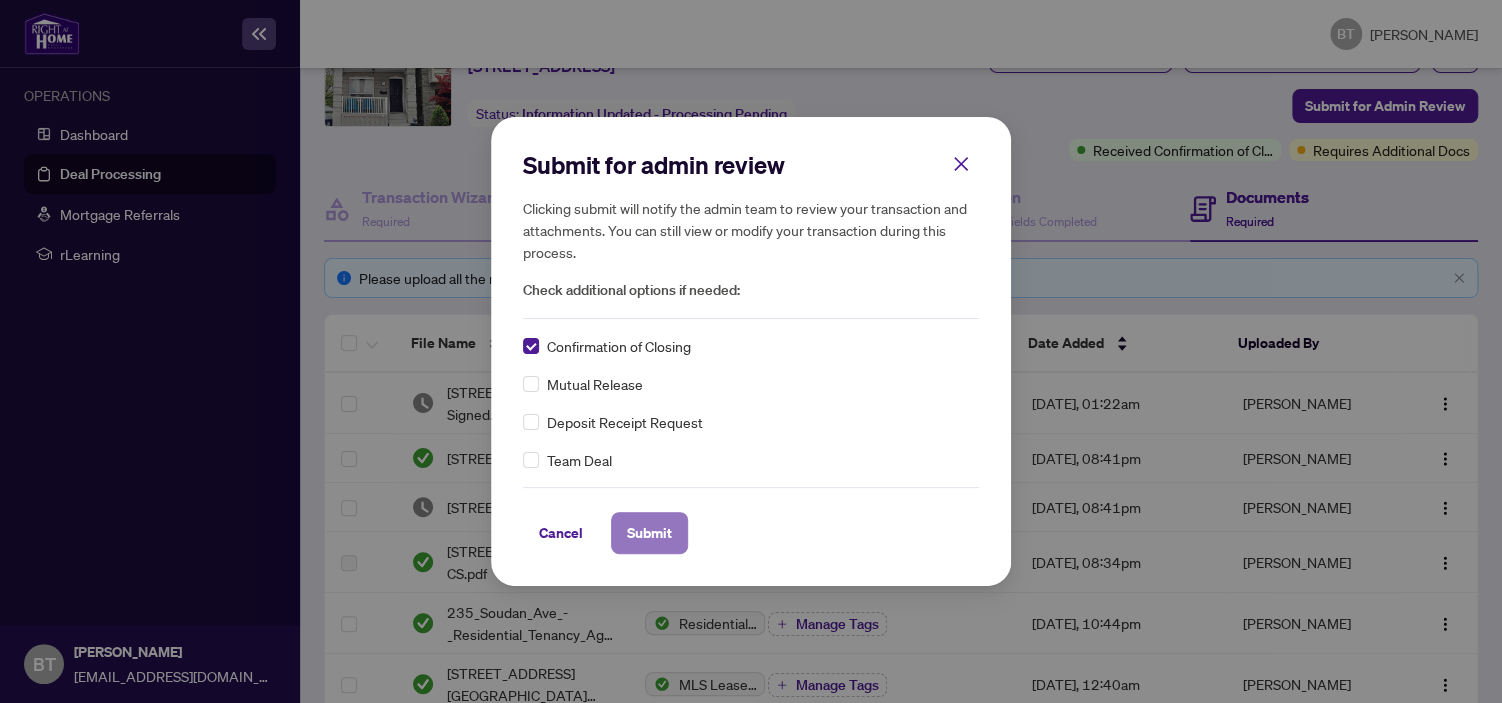 click on "Submit" at bounding box center (649, 533) 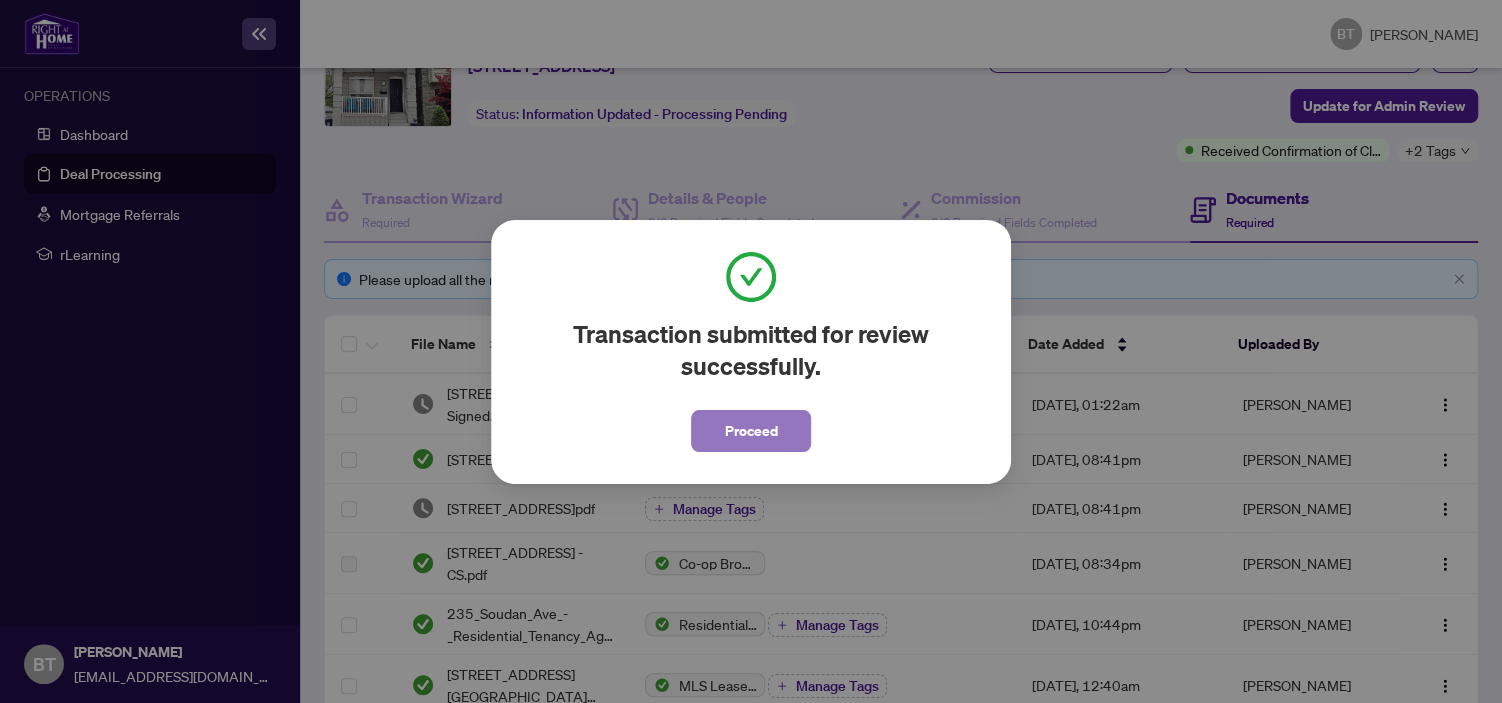 click on "Proceed" at bounding box center (751, 431) 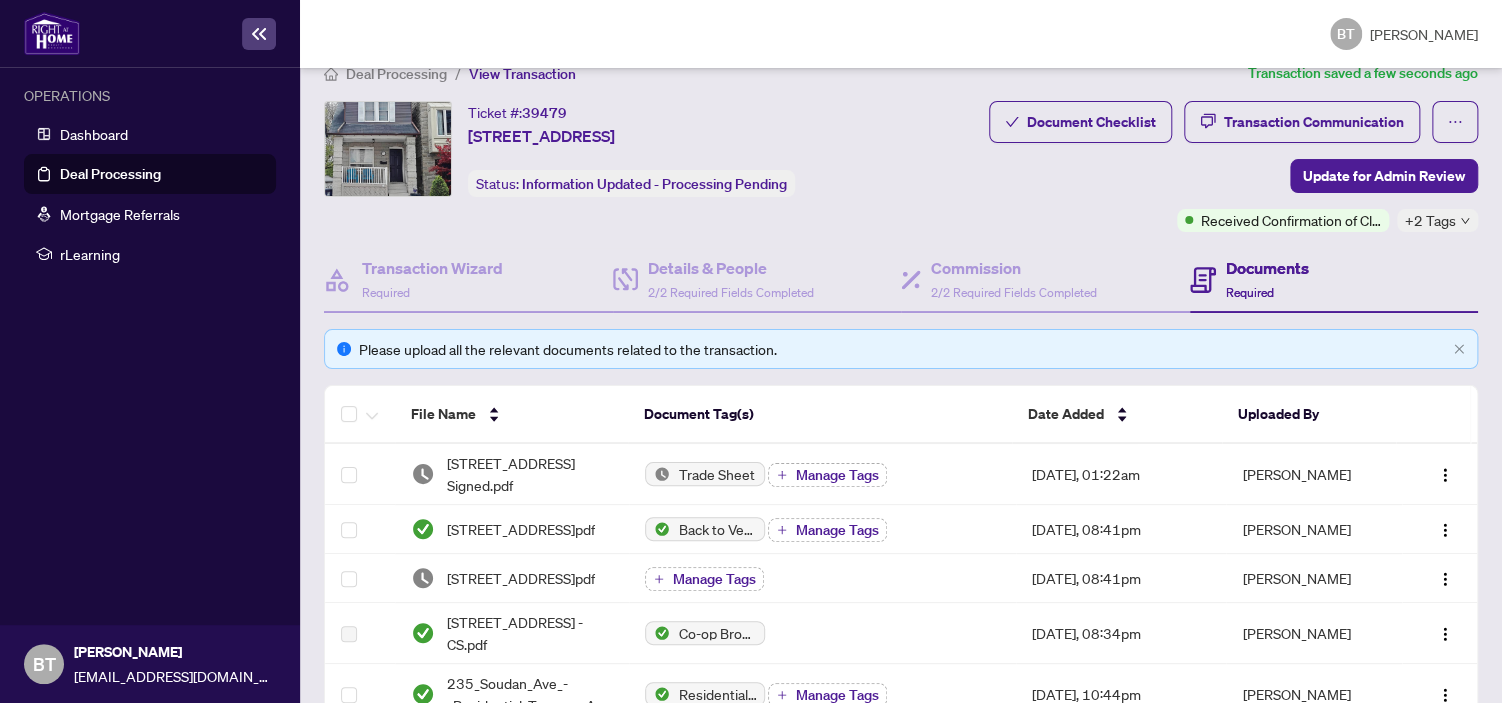 scroll, scrollTop: 0, scrollLeft: 0, axis: both 